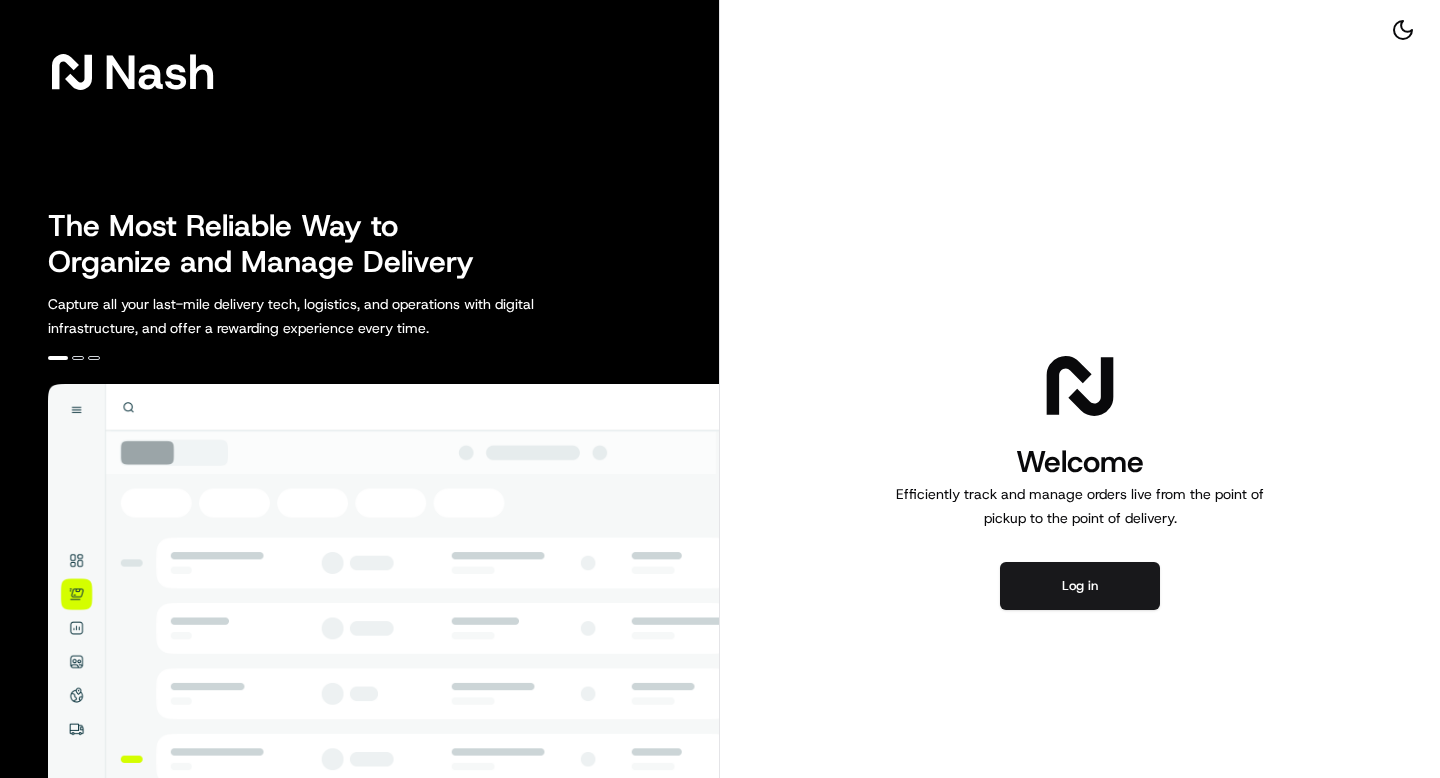 scroll, scrollTop: 0, scrollLeft: 0, axis: both 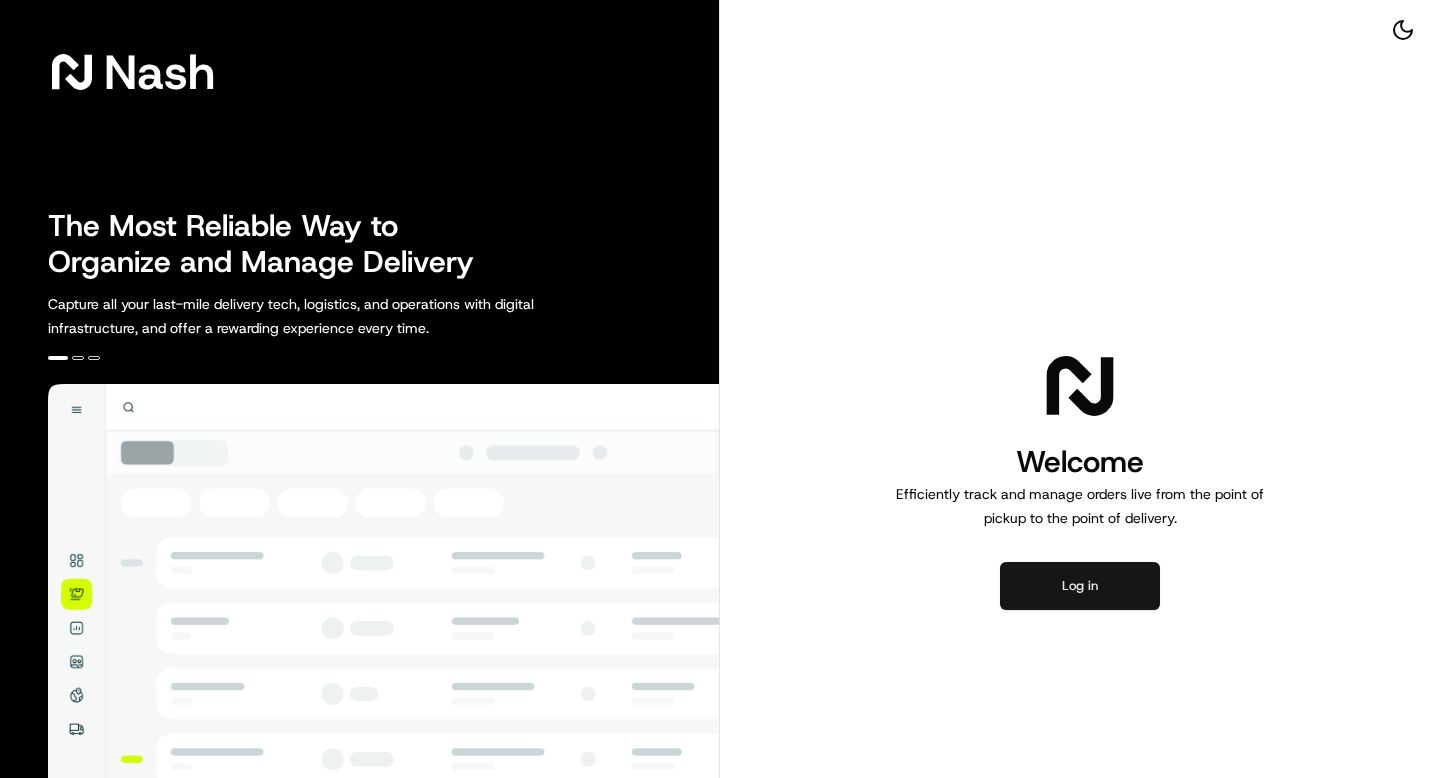 click on "Log in" at bounding box center [1080, 586] 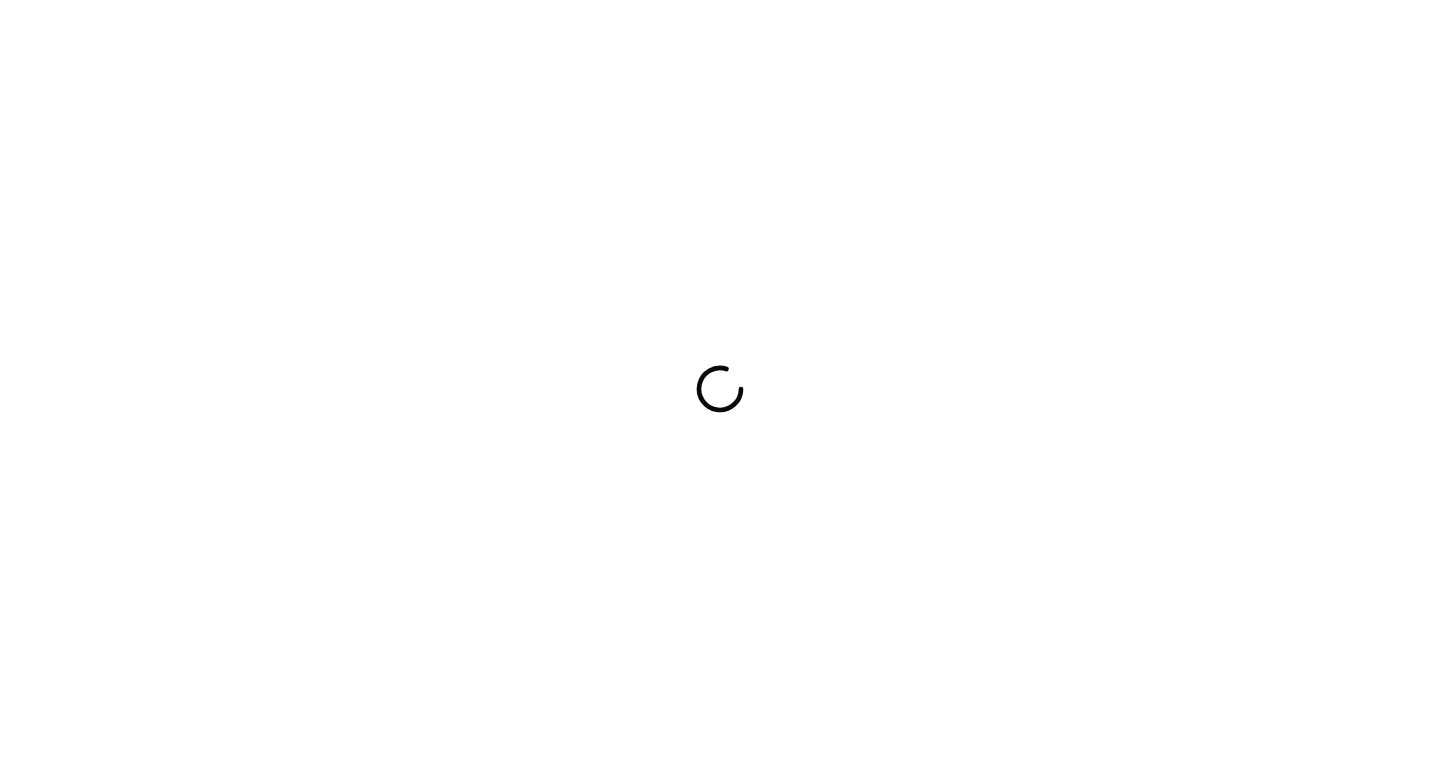 scroll, scrollTop: 0, scrollLeft: 0, axis: both 